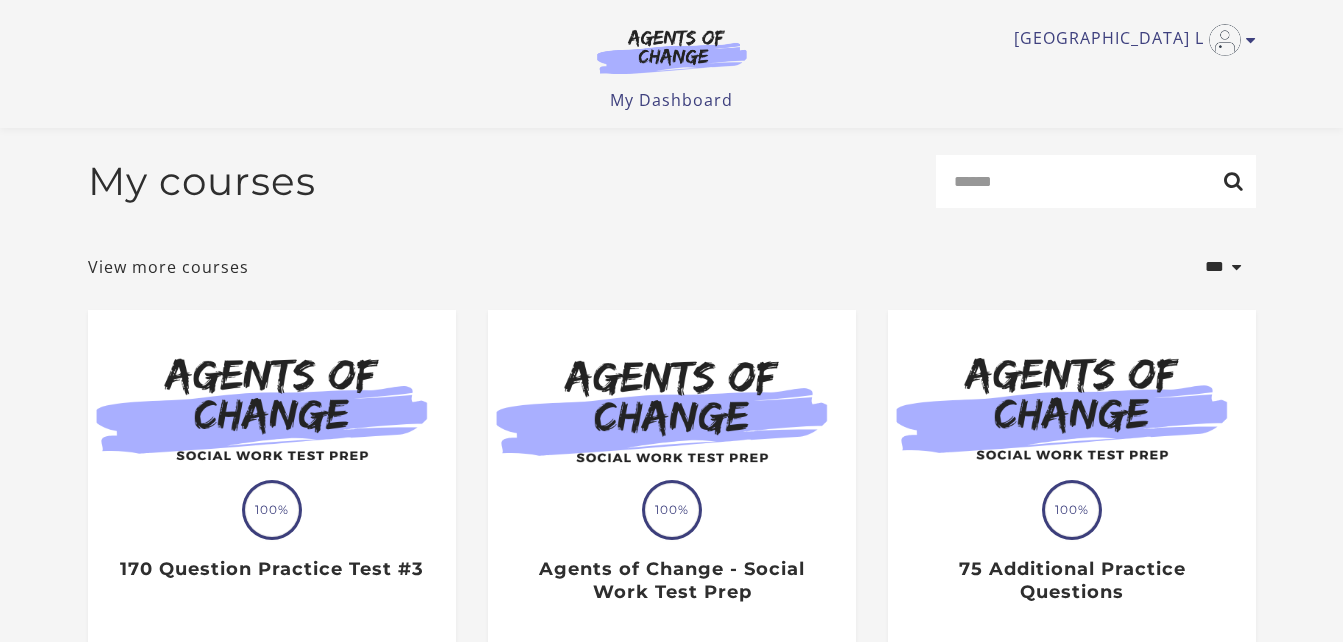 scroll, scrollTop: 300, scrollLeft: 0, axis: vertical 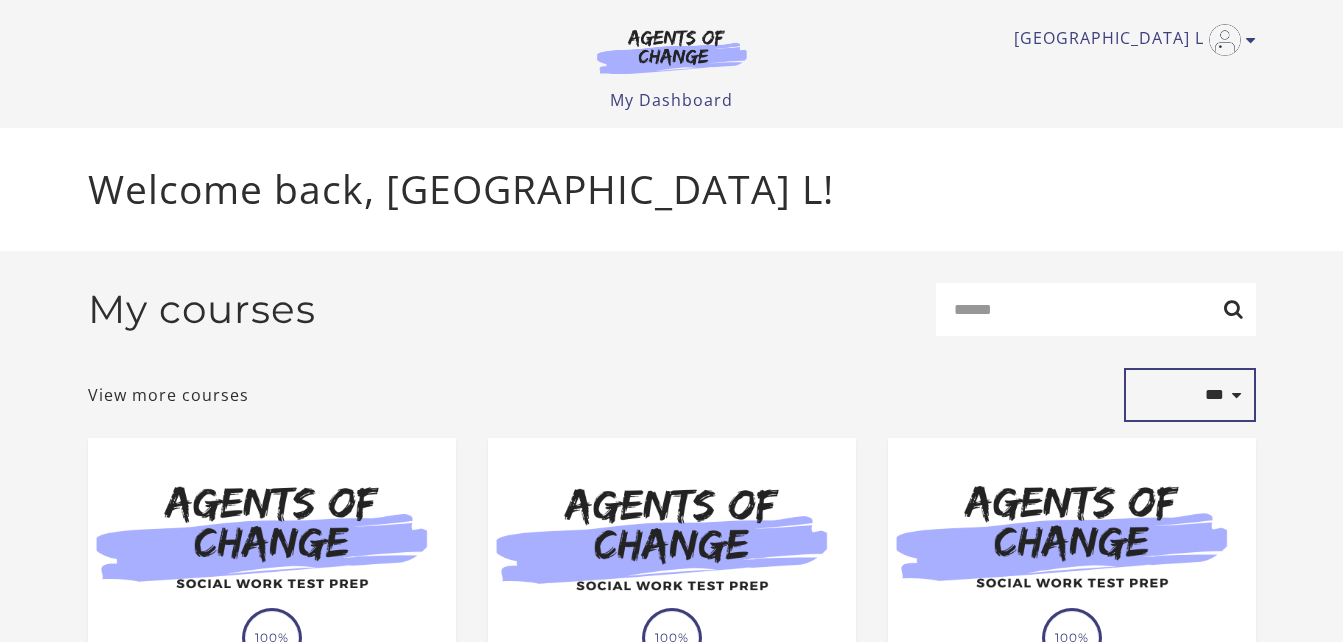 click on "**********" at bounding box center [1190, 395] 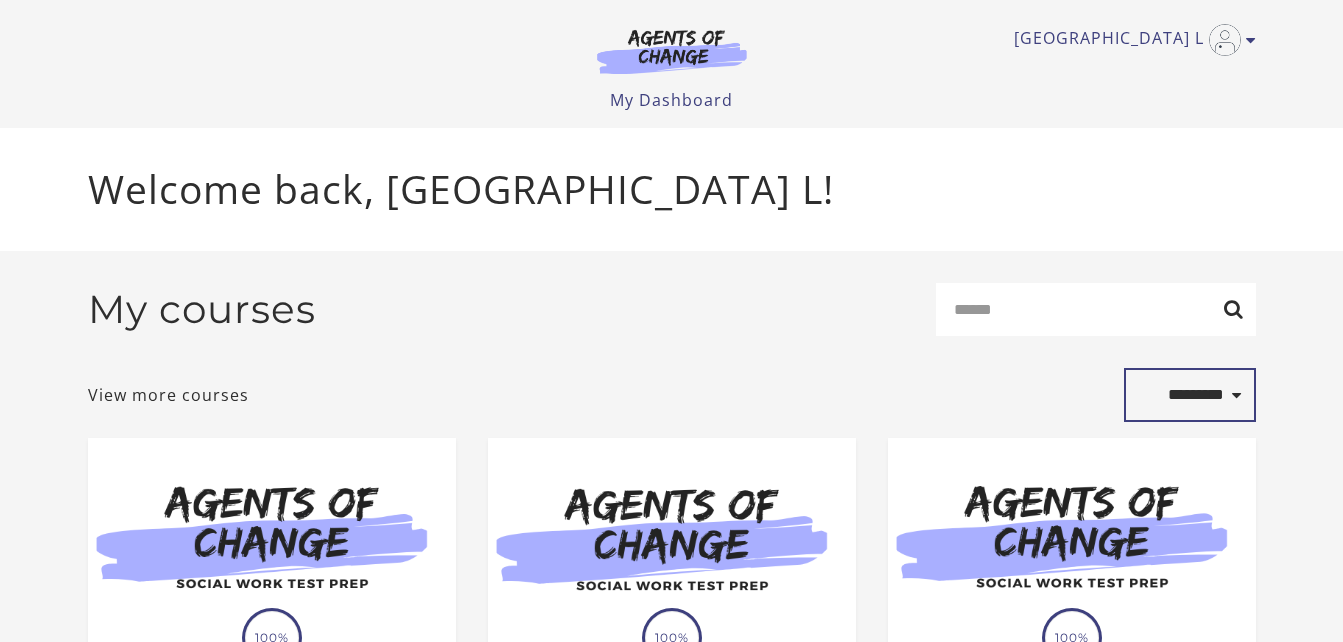 click on "**********" at bounding box center (1190, 395) 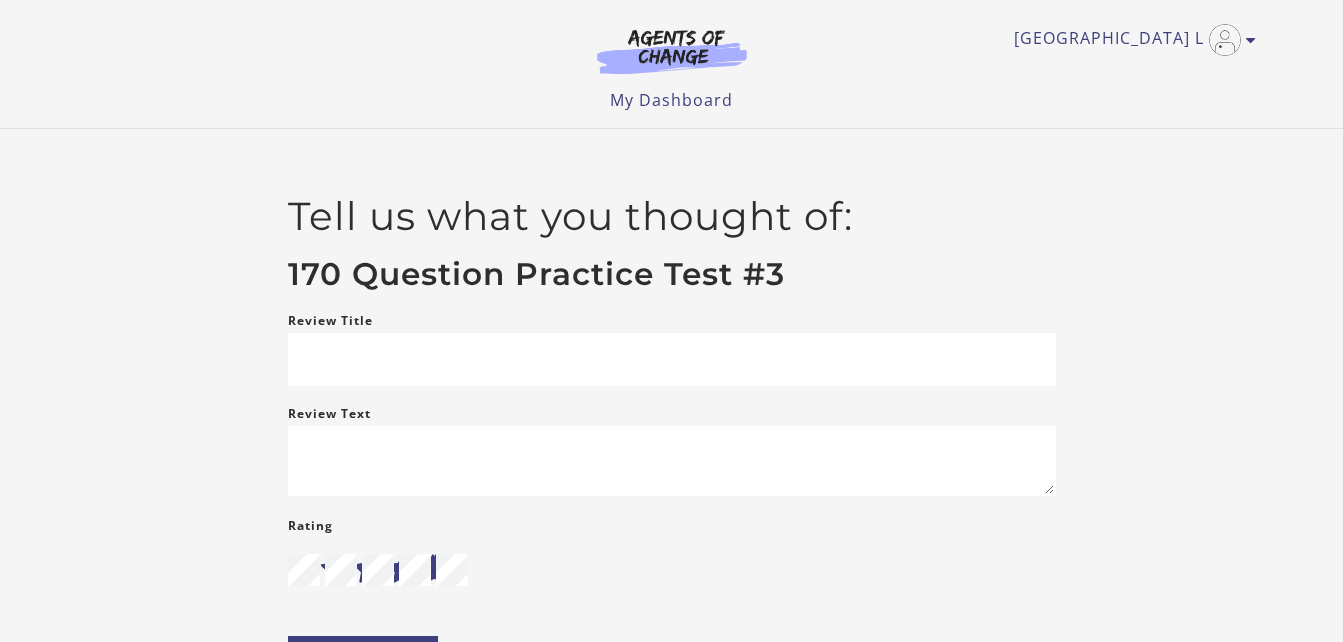 scroll, scrollTop: 0, scrollLeft: 0, axis: both 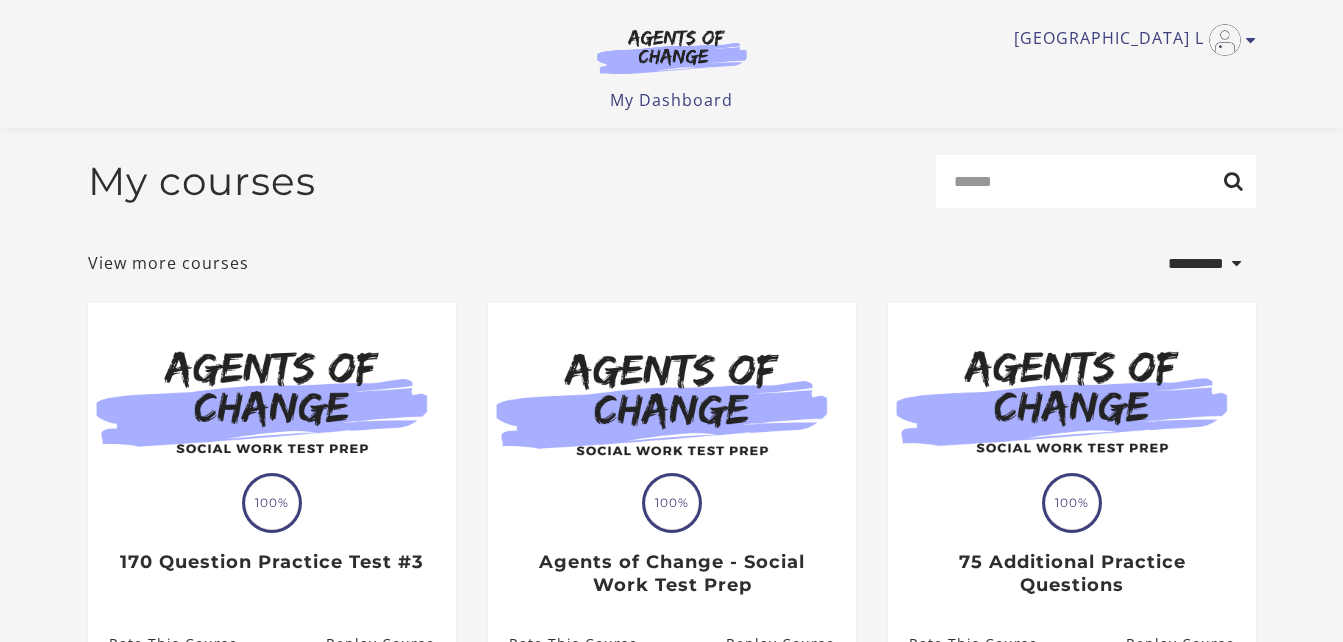 select on "*********" 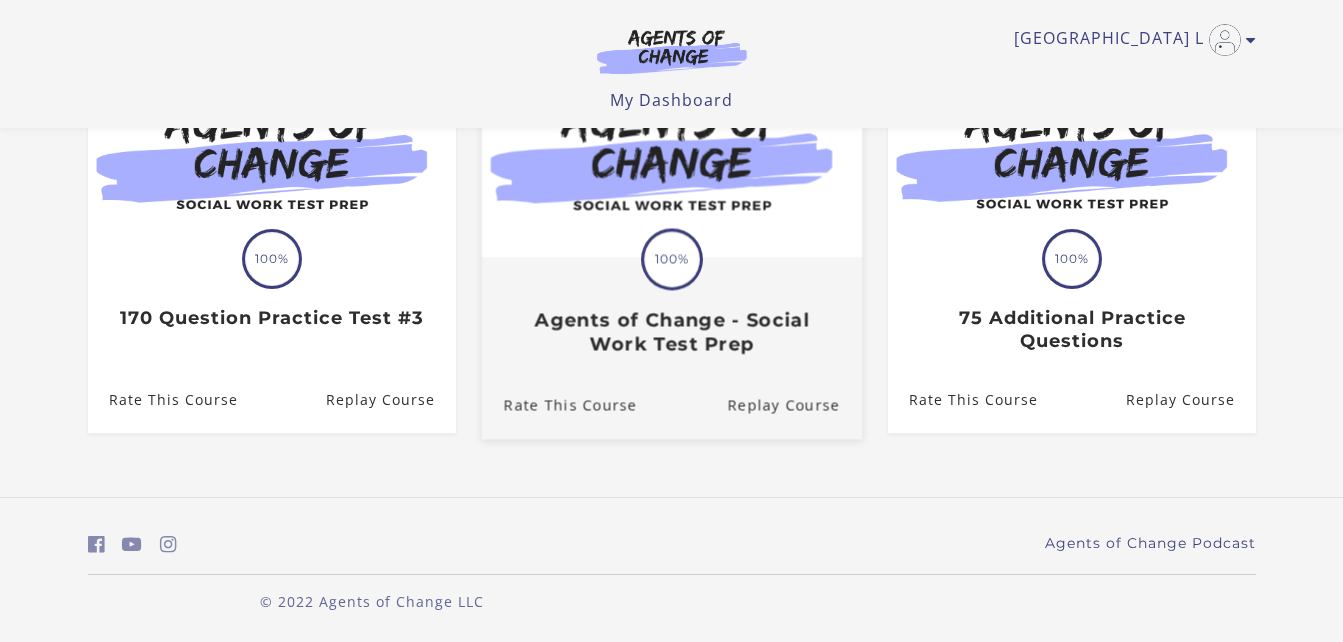 scroll, scrollTop: 256, scrollLeft: 0, axis: vertical 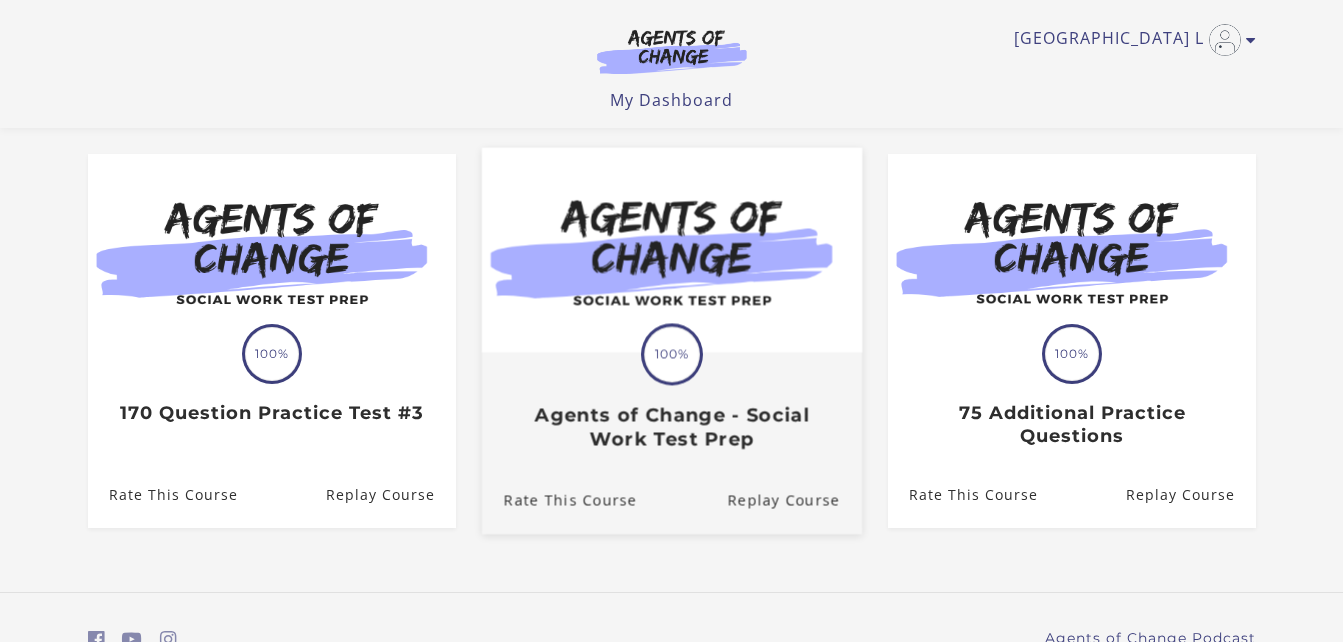 click on "Agents of Change - Social Work Test Prep" at bounding box center [671, 427] 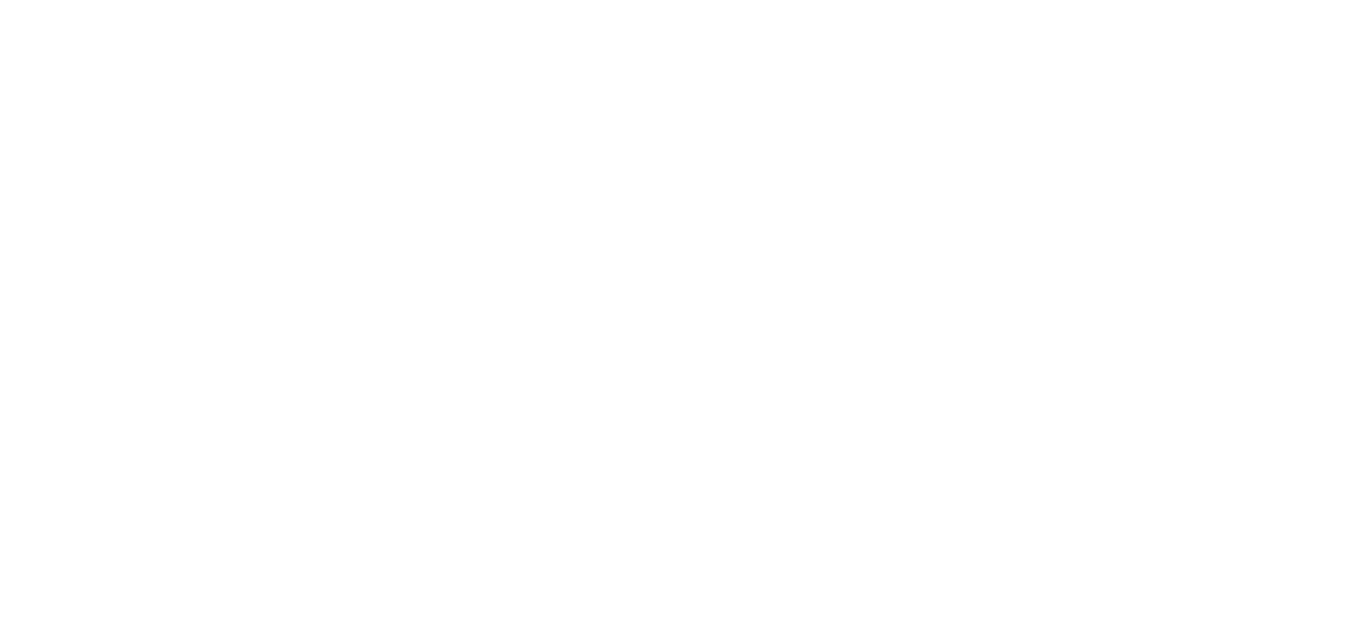 scroll, scrollTop: 0, scrollLeft: 0, axis: both 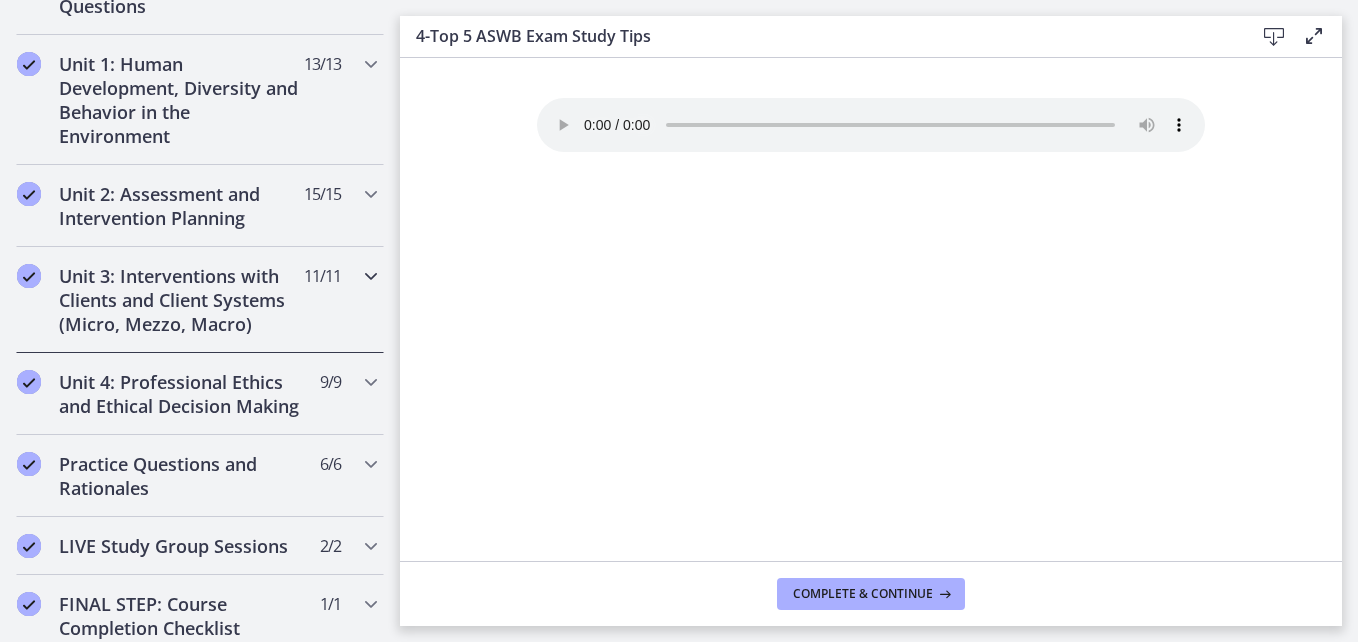 click on "Unit 3: Interventions with Clients and Client Systems (Micro, Mezzo, Macro)" at bounding box center (181, 300) 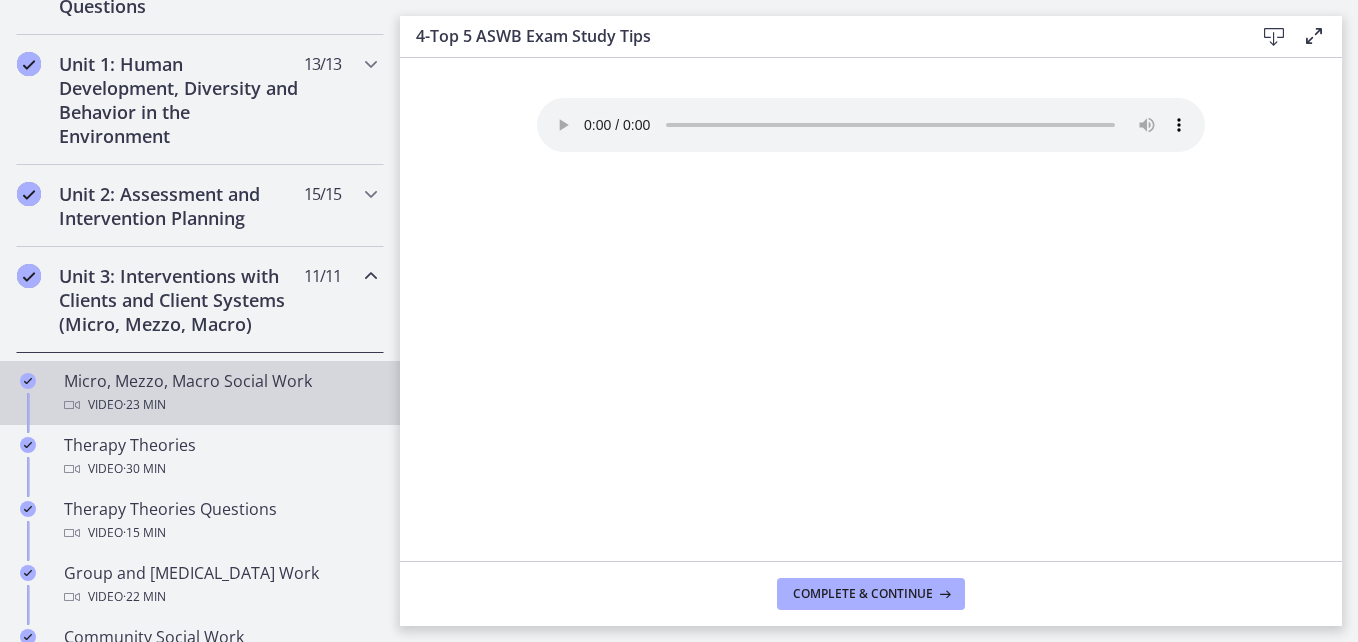 click on "Video
·  23 min" at bounding box center [220, 405] 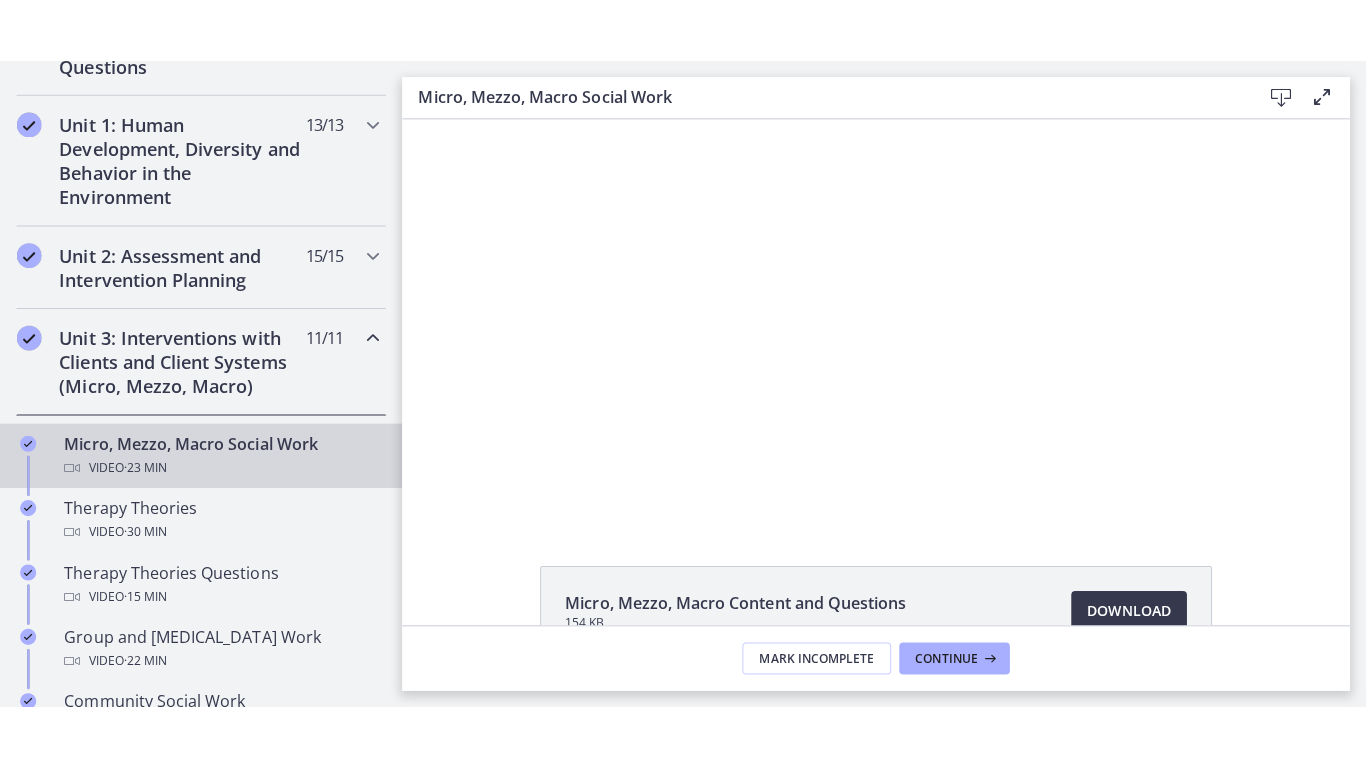 scroll, scrollTop: 0, scrollLeft: 0, axis: both 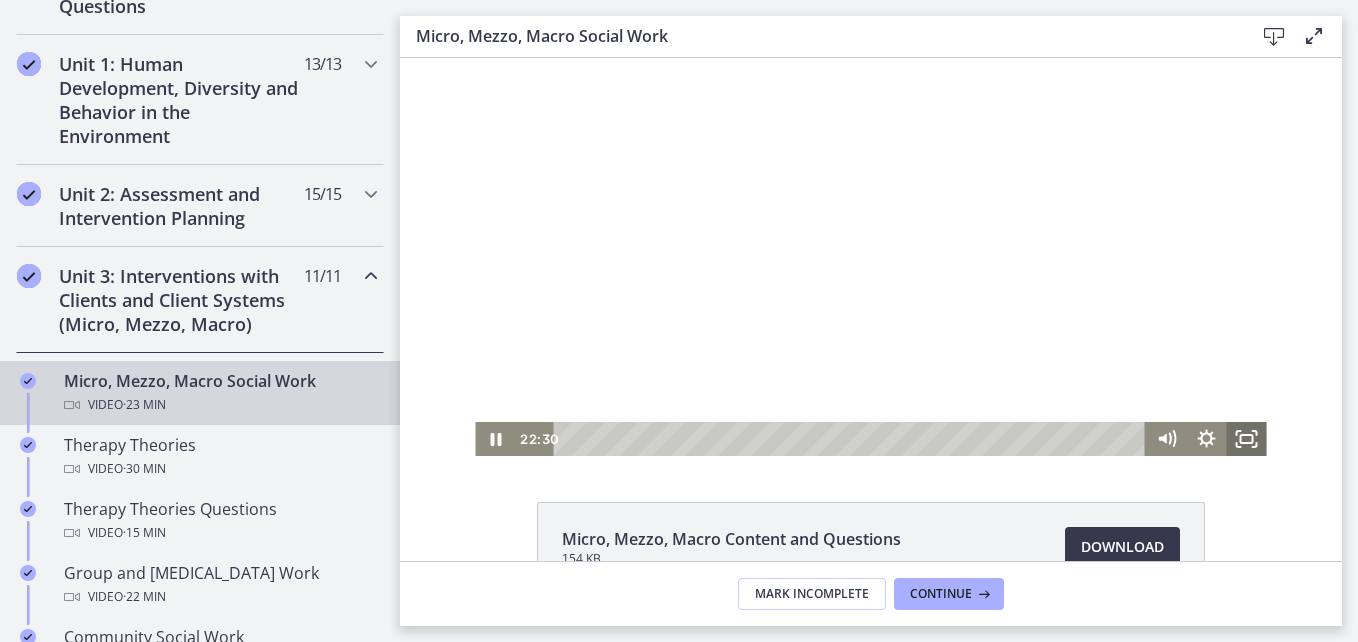 click 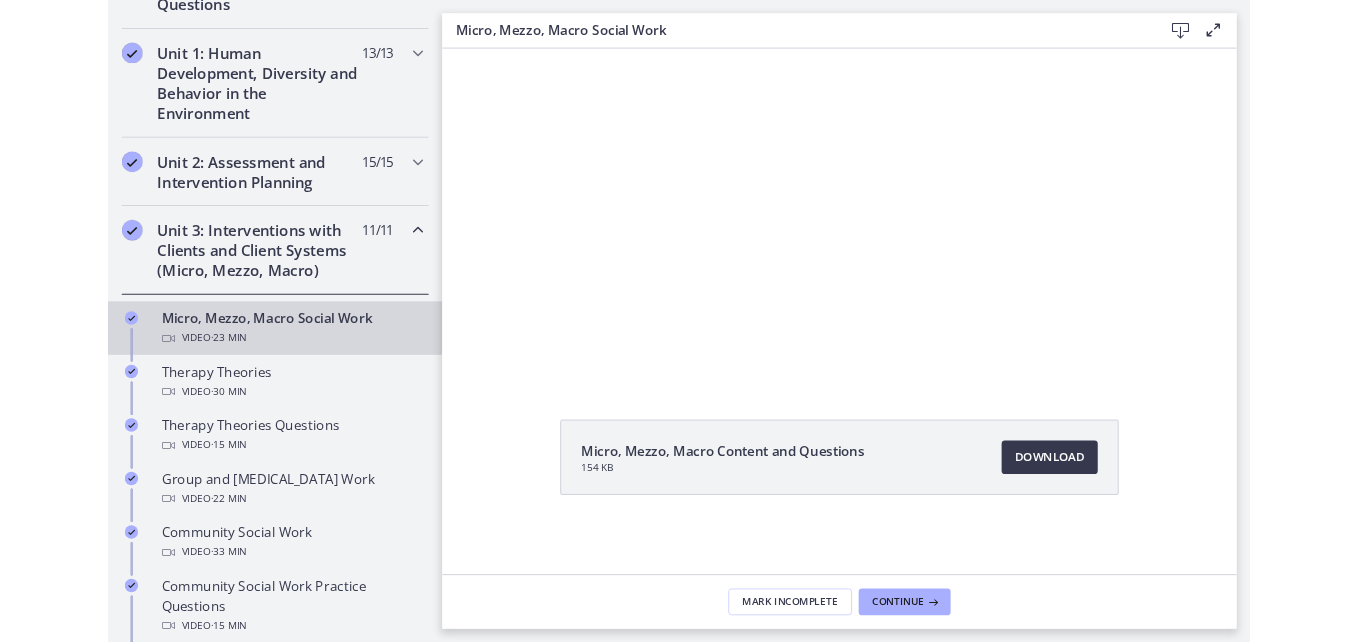 scroll, scrollTop: 0, scrollLeft: 0, axis: both 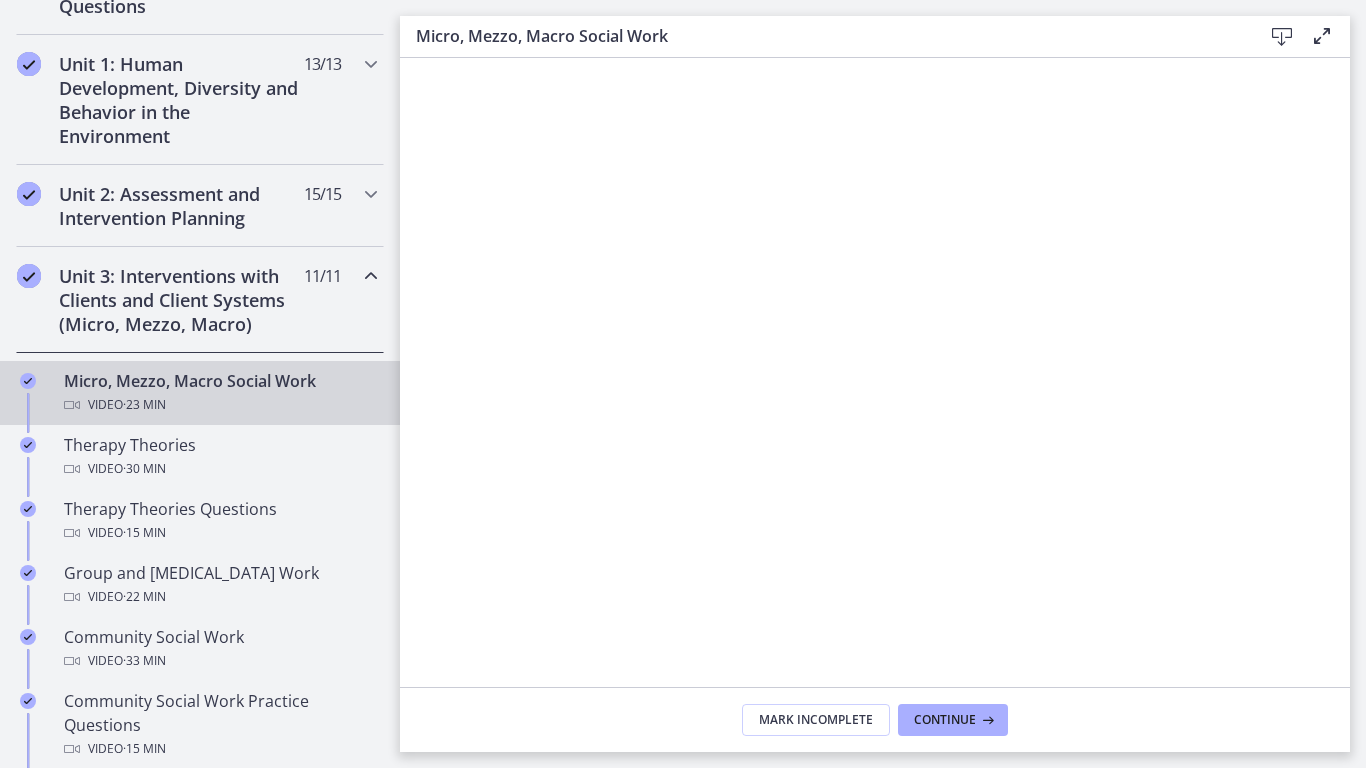 drag, startPoint x: 1597, startPoint y: 762, endPoint x: 400, endPoint y: 741, distance: 1197.1842 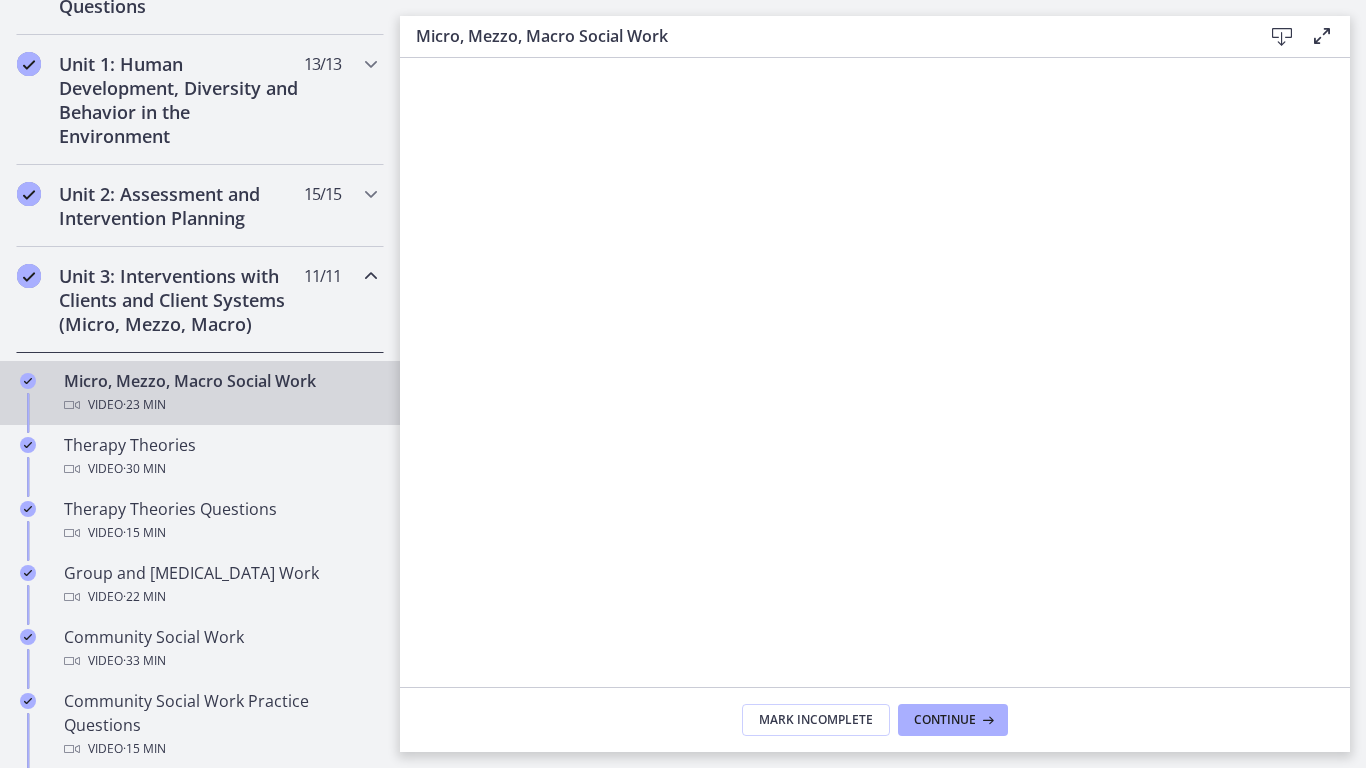 type 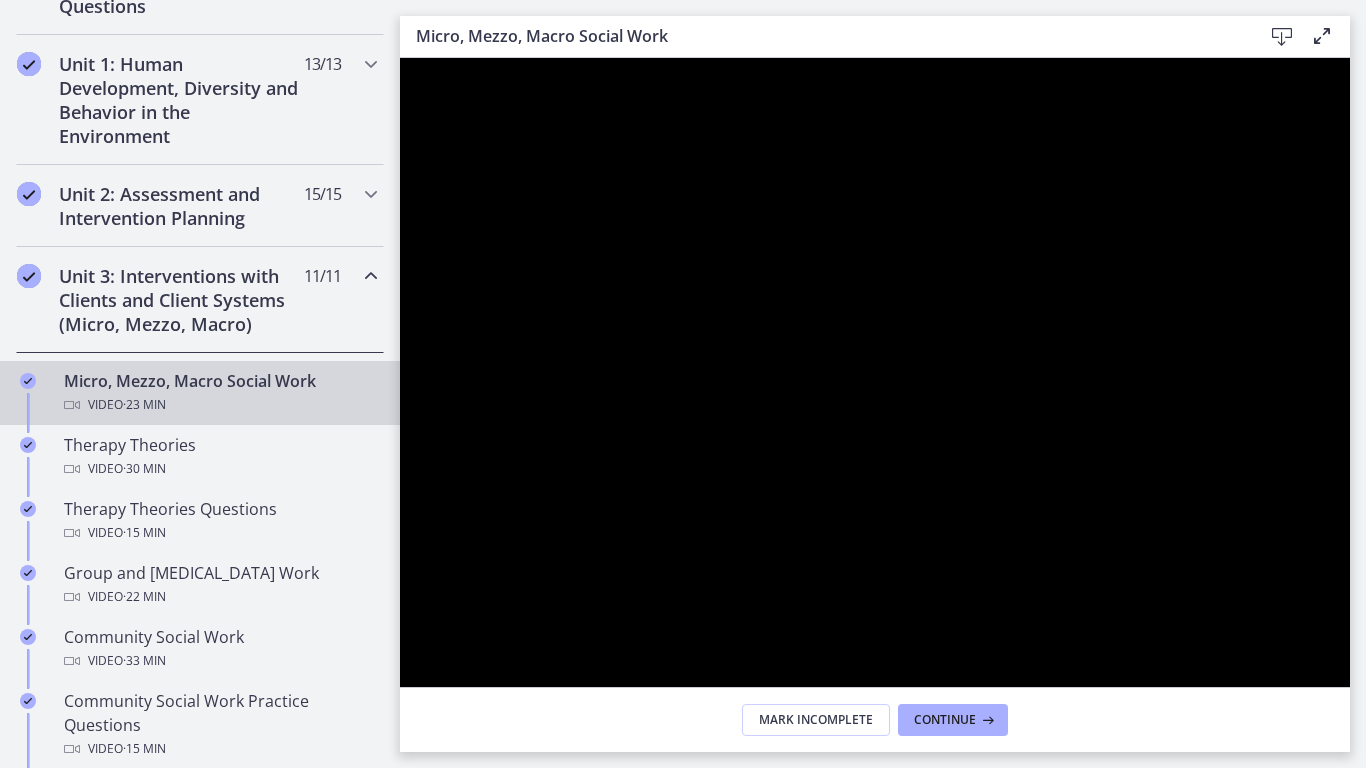 click 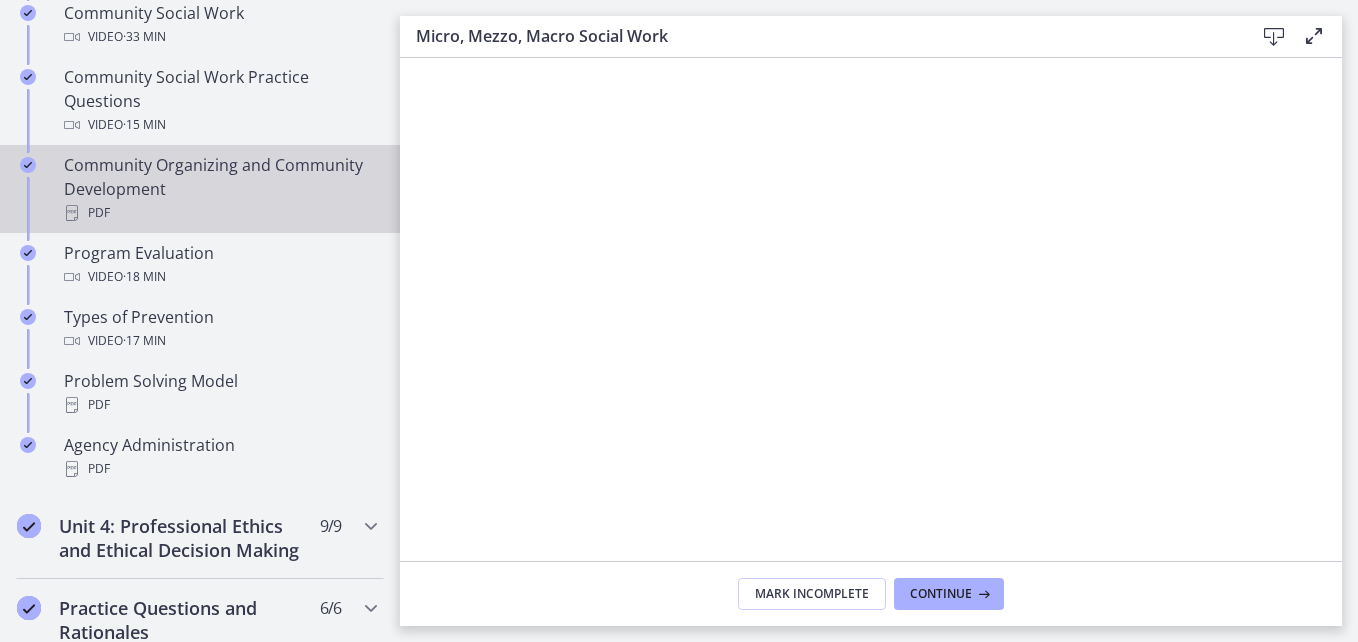 scroll, scrollTop: 1500, scrollLeft: 0, axis: vertical 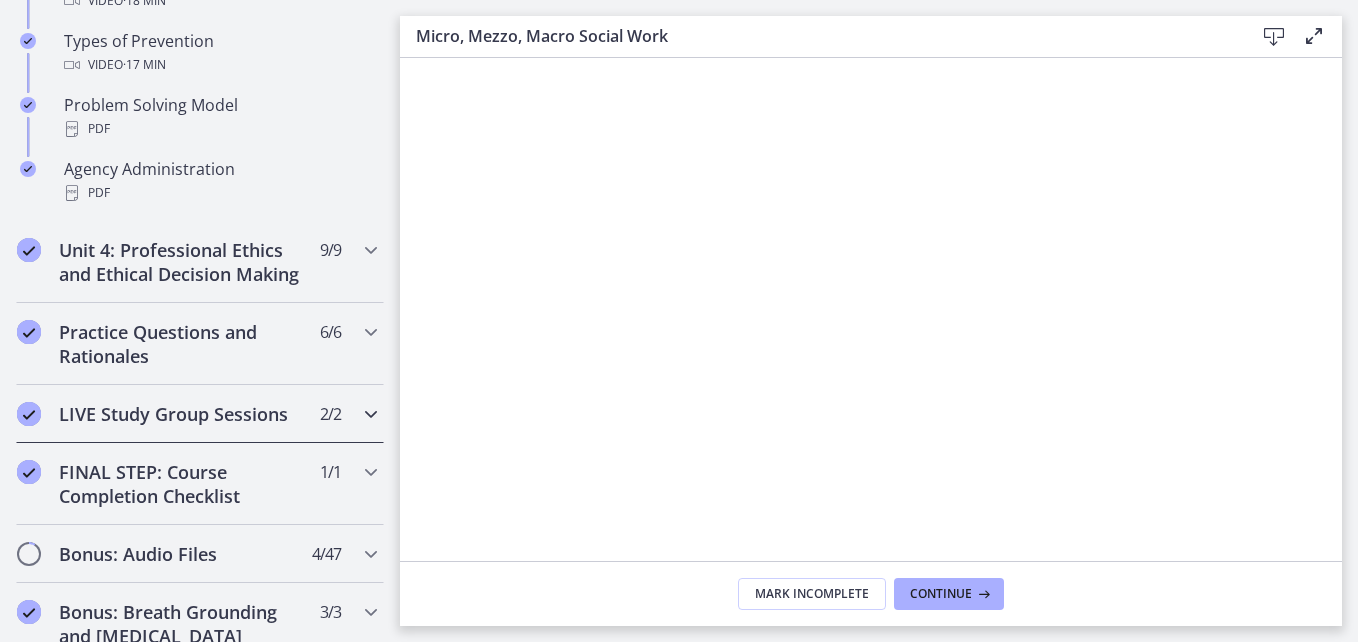 click on "LIVE Study Group Sessions
2  /  2
Completed" at bounding box center (200, 414) 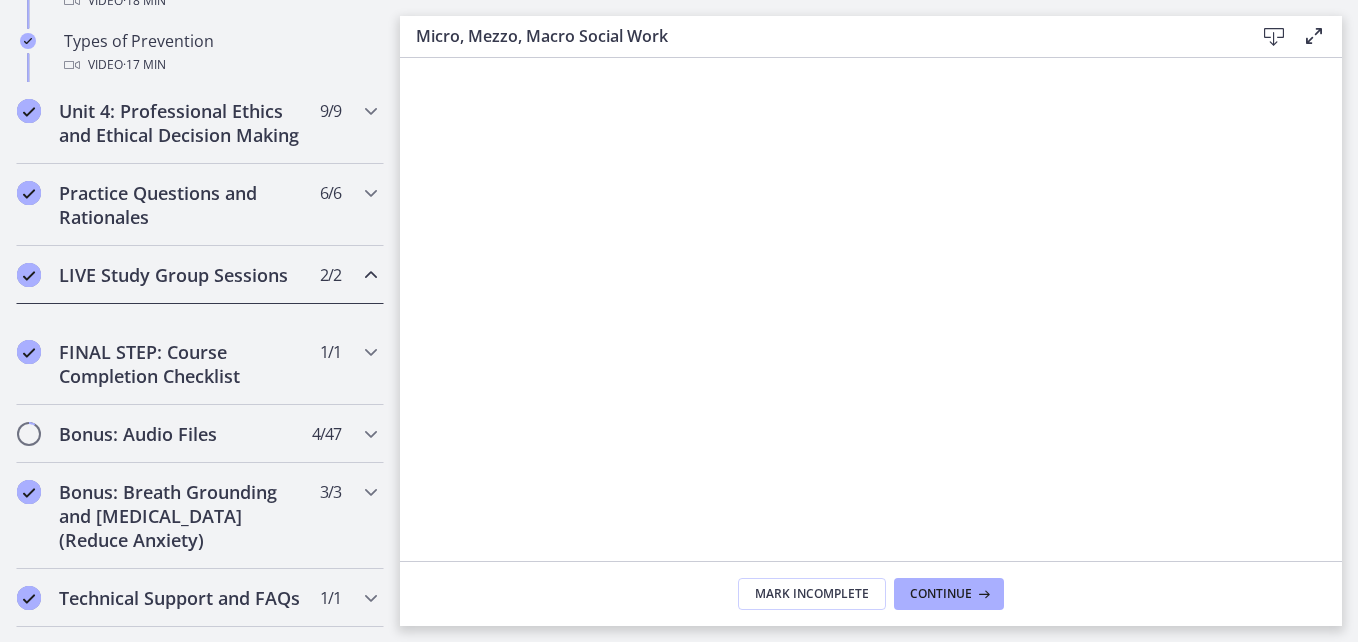 scroll, scrollTop: 1058, scrollLeft: 0, axis: vertical 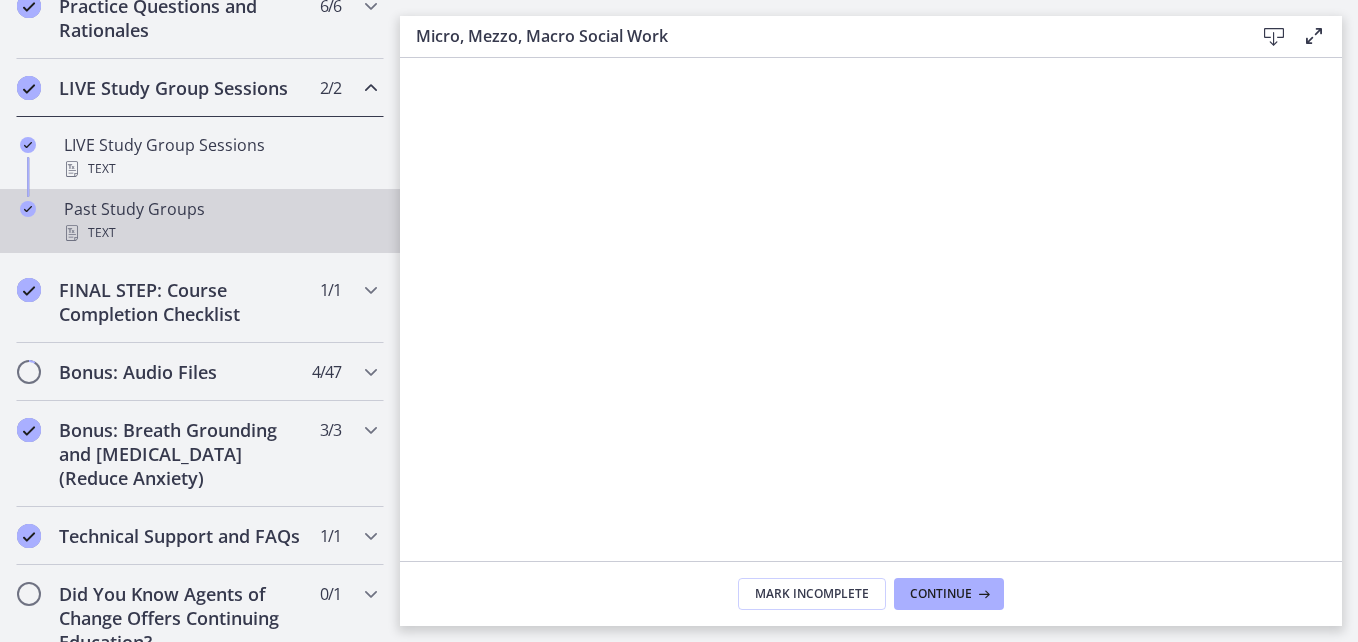 click on "Past Study Groups
Text" at bounding box center [220, 221] 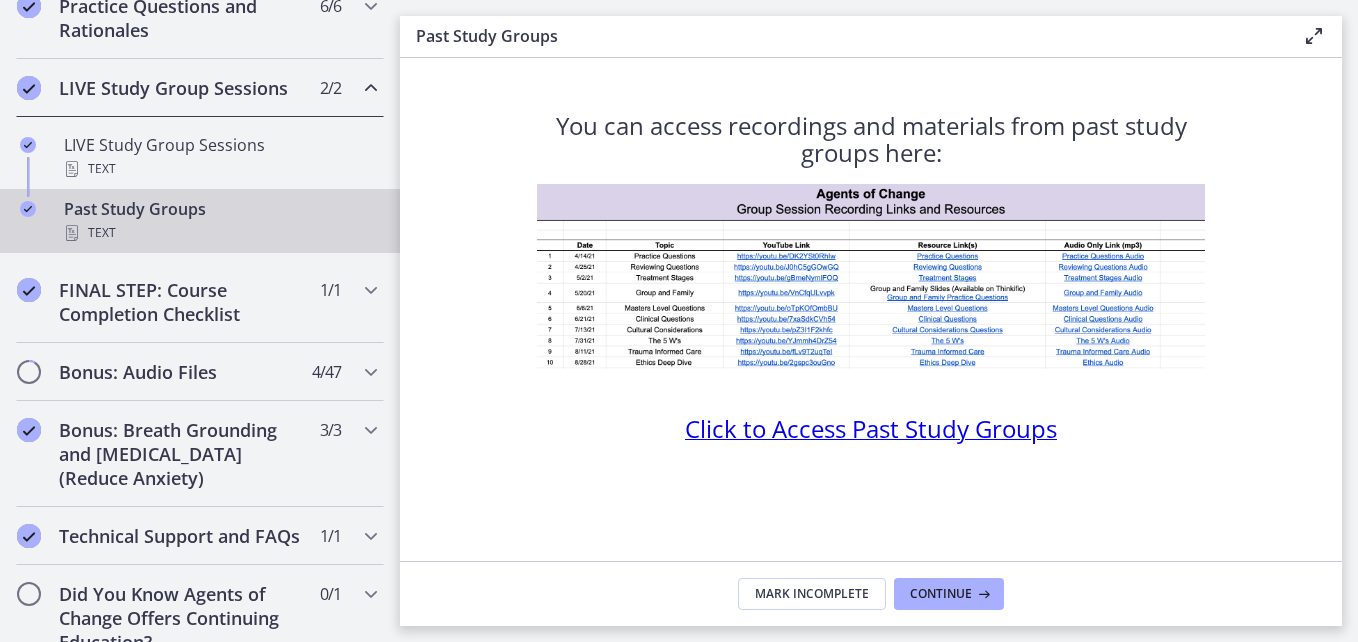 click on "Click to Access Past Study Groups" at bounding box center (871, 428) 